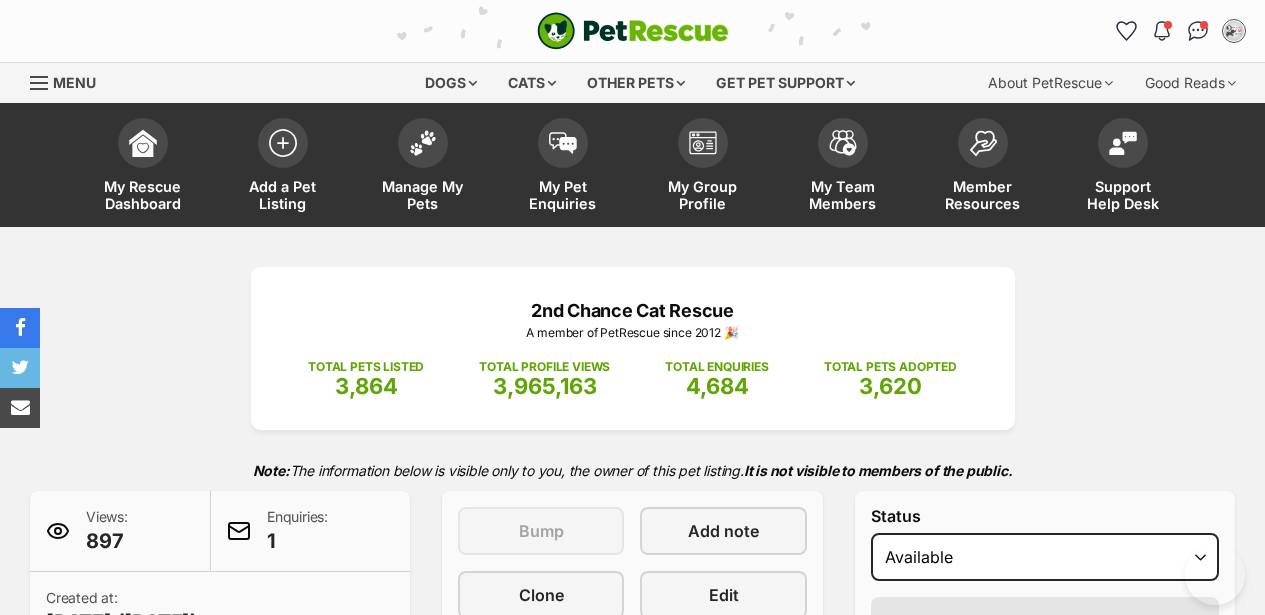scroll, scrollTop: 1717, scrollLeft: 0, axis: vertical 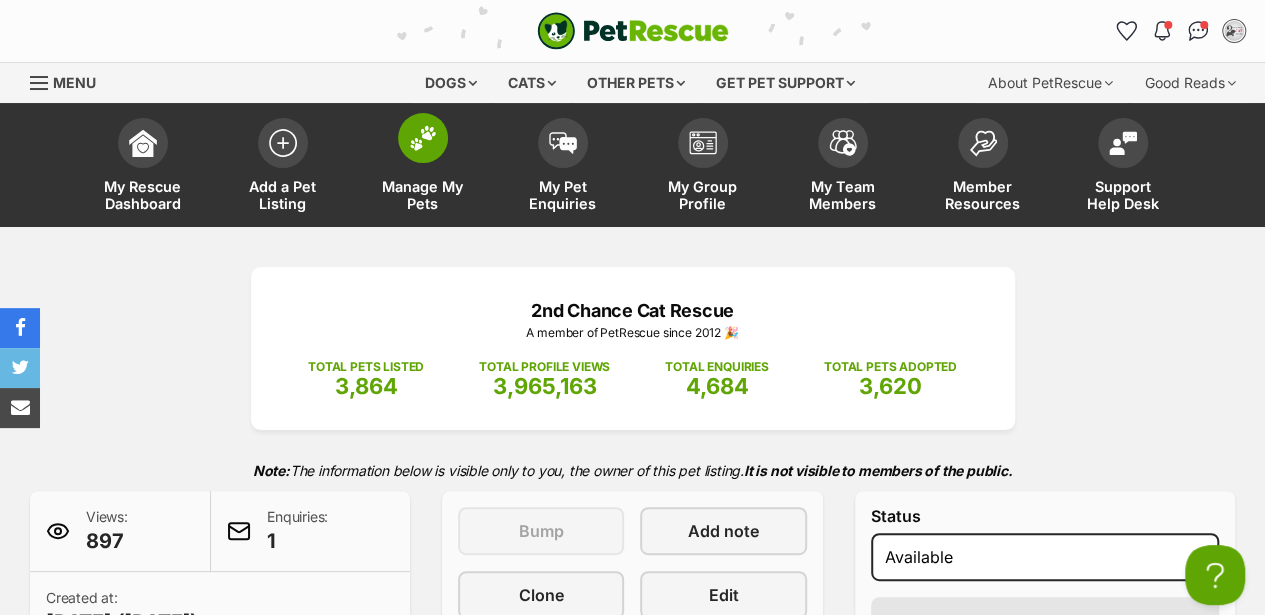 click at bounding box center [423, 138] 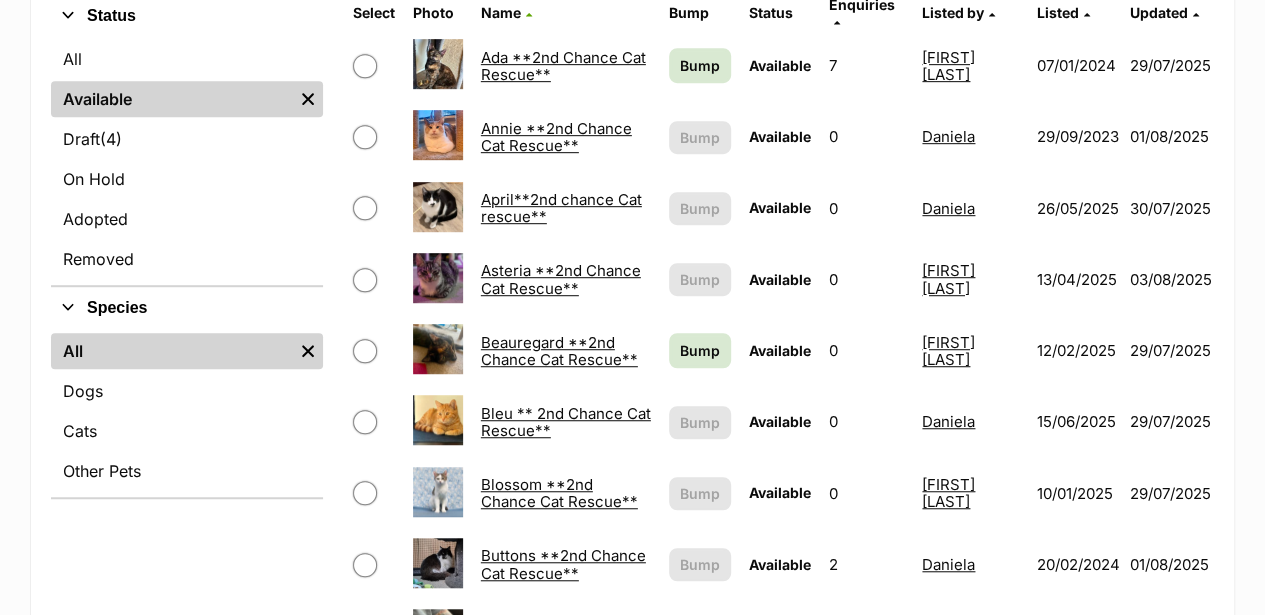 scroll, scrollTop: 533, scrollLeft: 0, axis: vertical 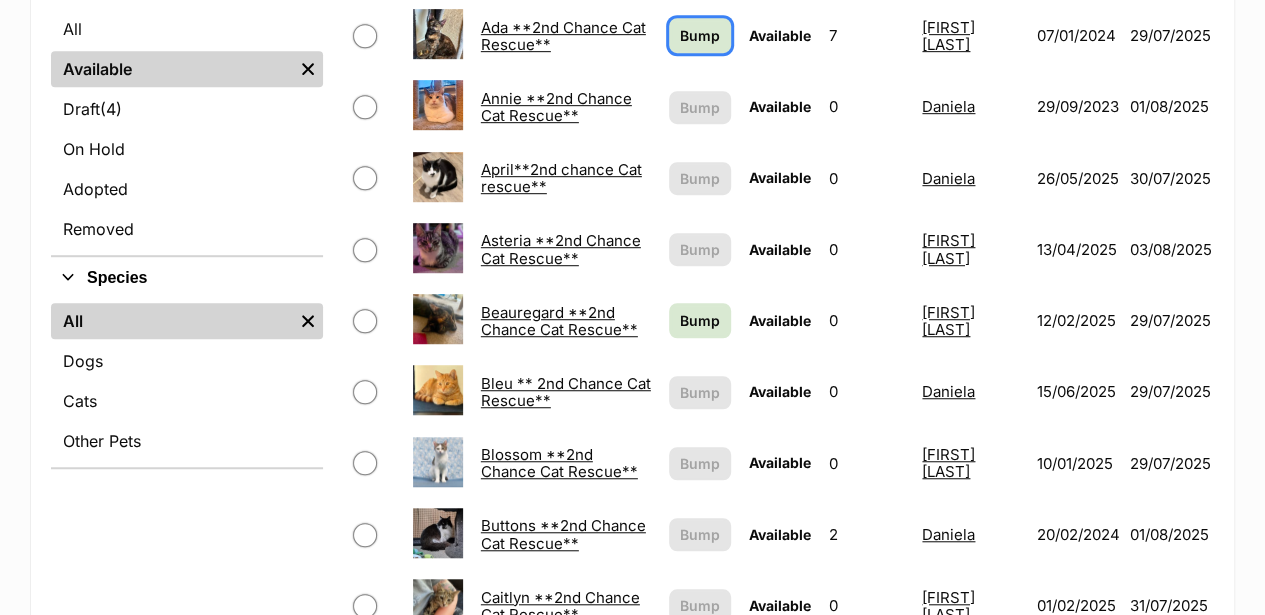 click on "Bump" at bounding box center (700, 35) 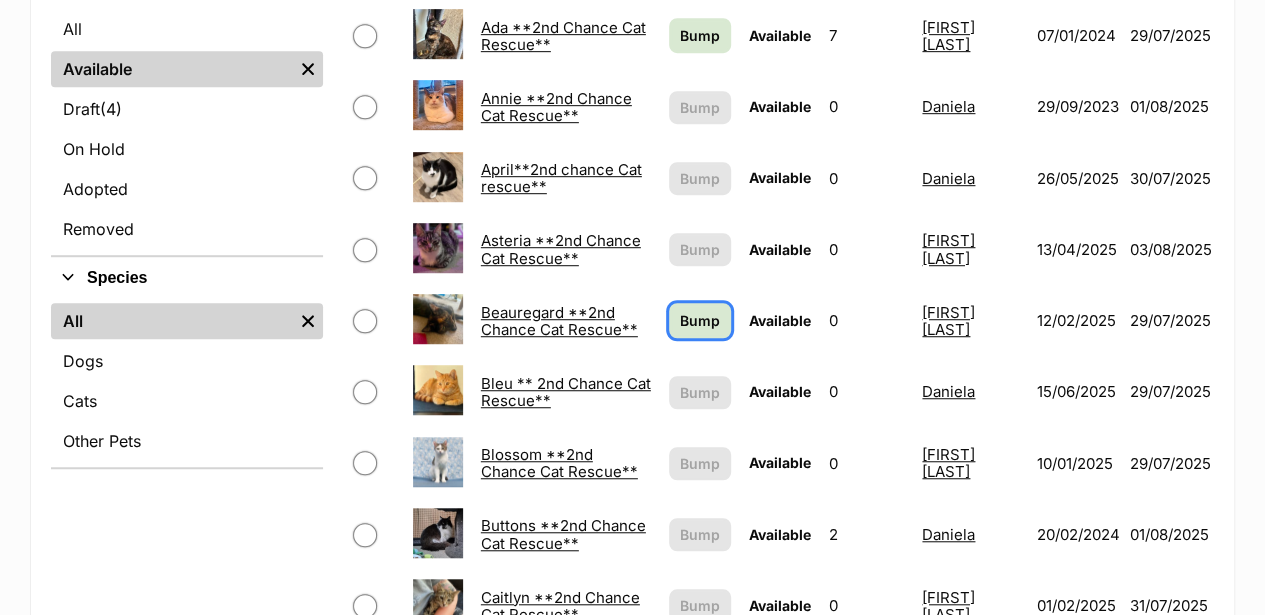 click on "Bump" at bounding box center [700, 320] 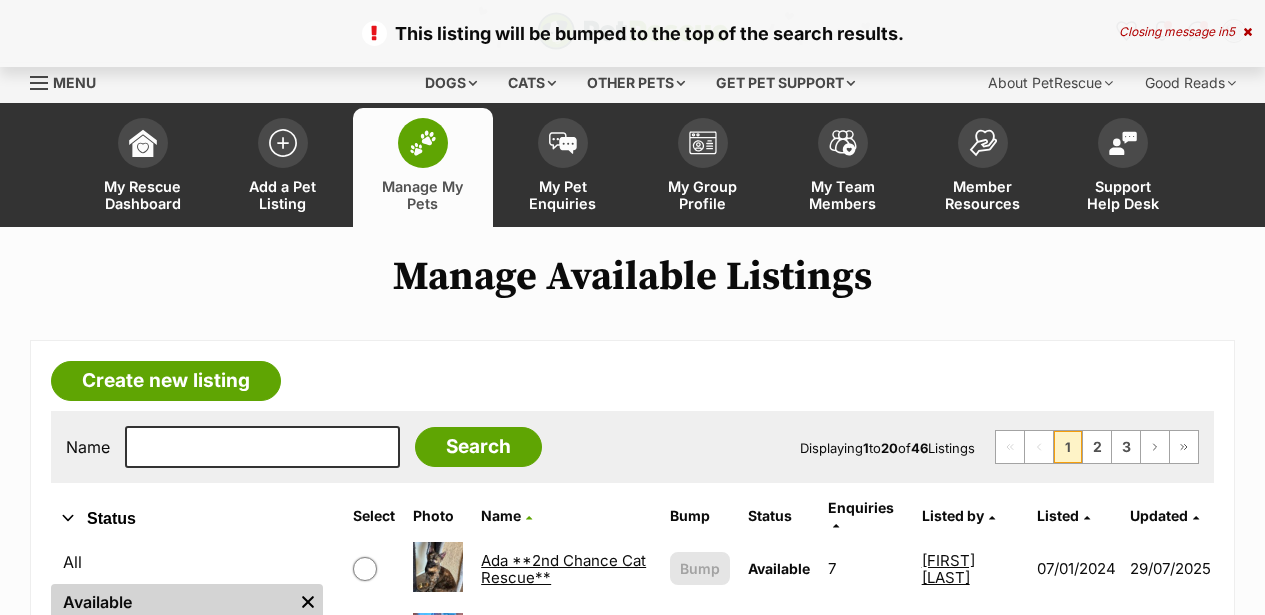 scroll, scrollTop: 0, scrollLeft: 0, axis: both 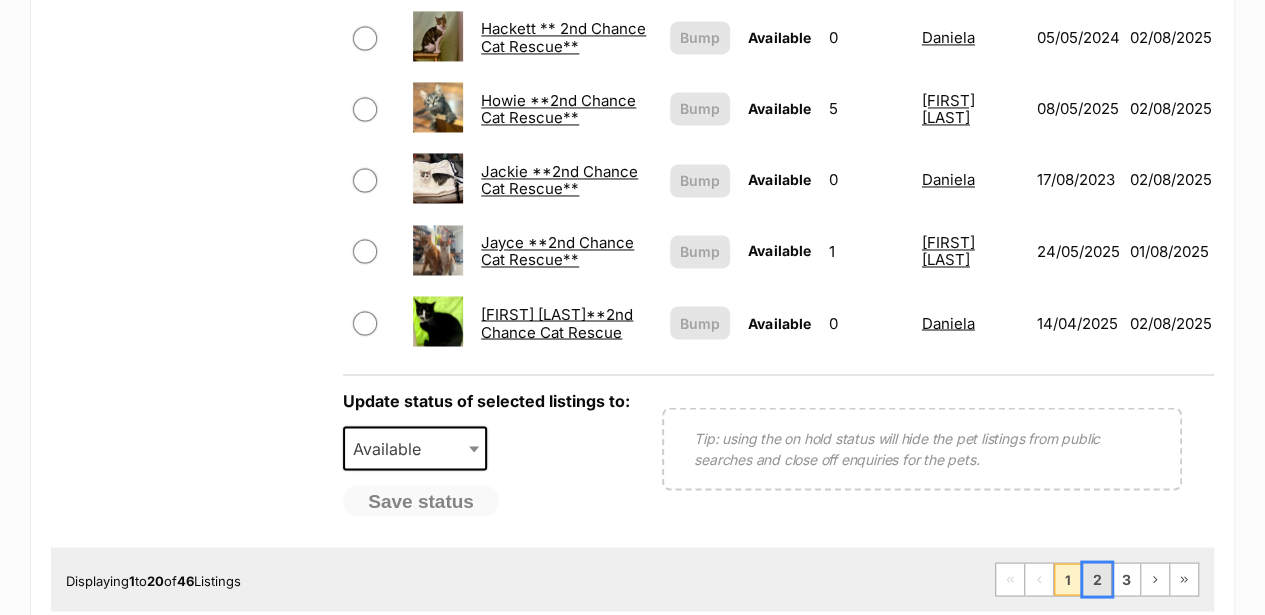 click on "2" at bounding box center [1097, 579] 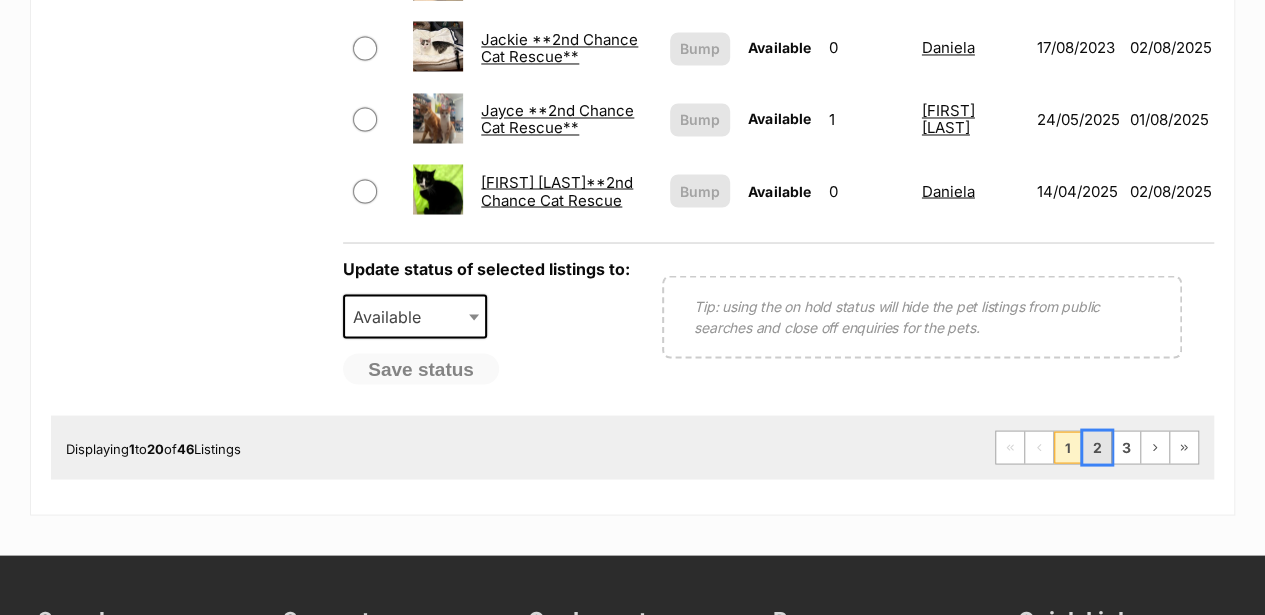 scroll, scrollTop: 1733, scrollLeft: 0, axis: vertical 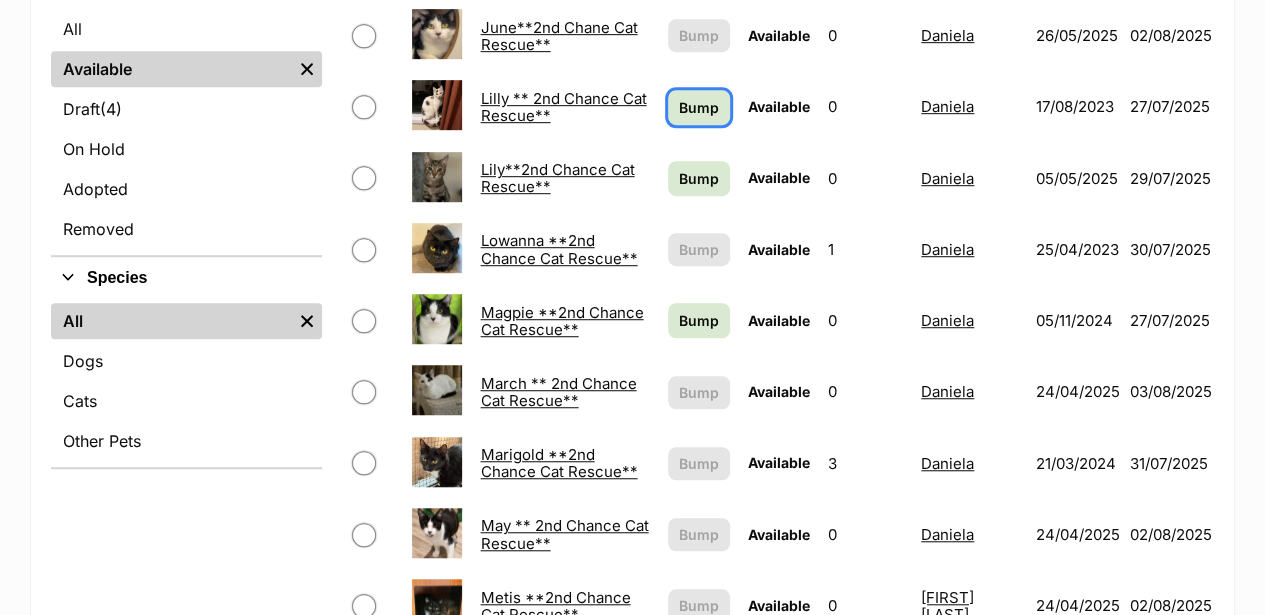 click on "Bump" at bounding box center [699, 107] 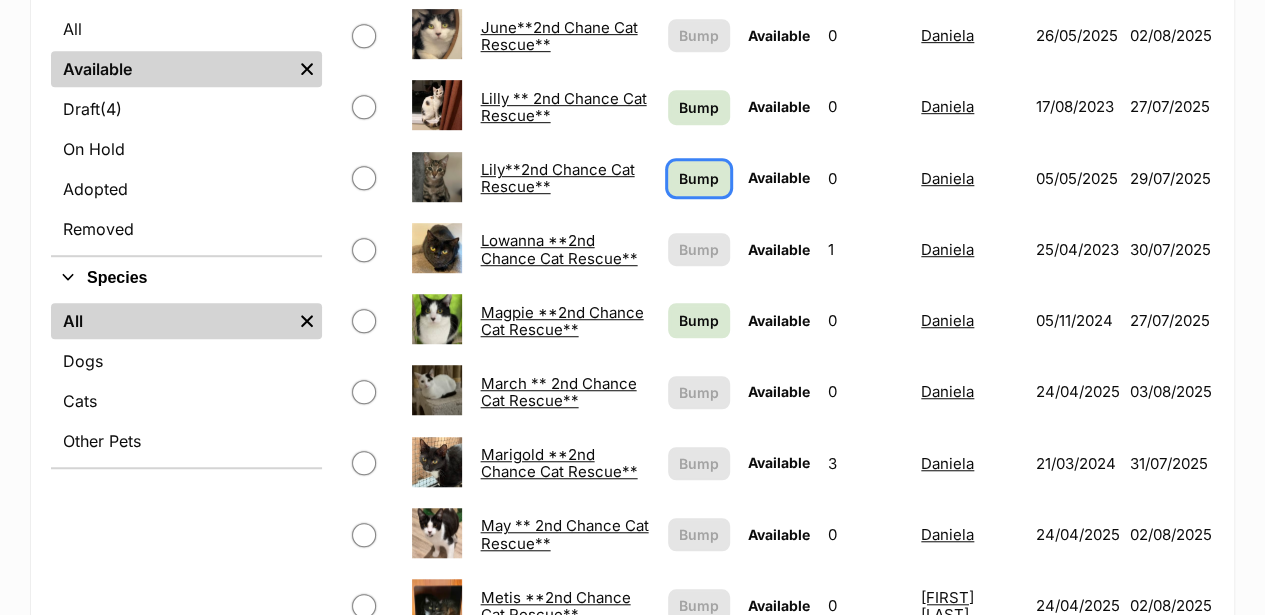 click on "Bump" at bounding box center [699, 178] 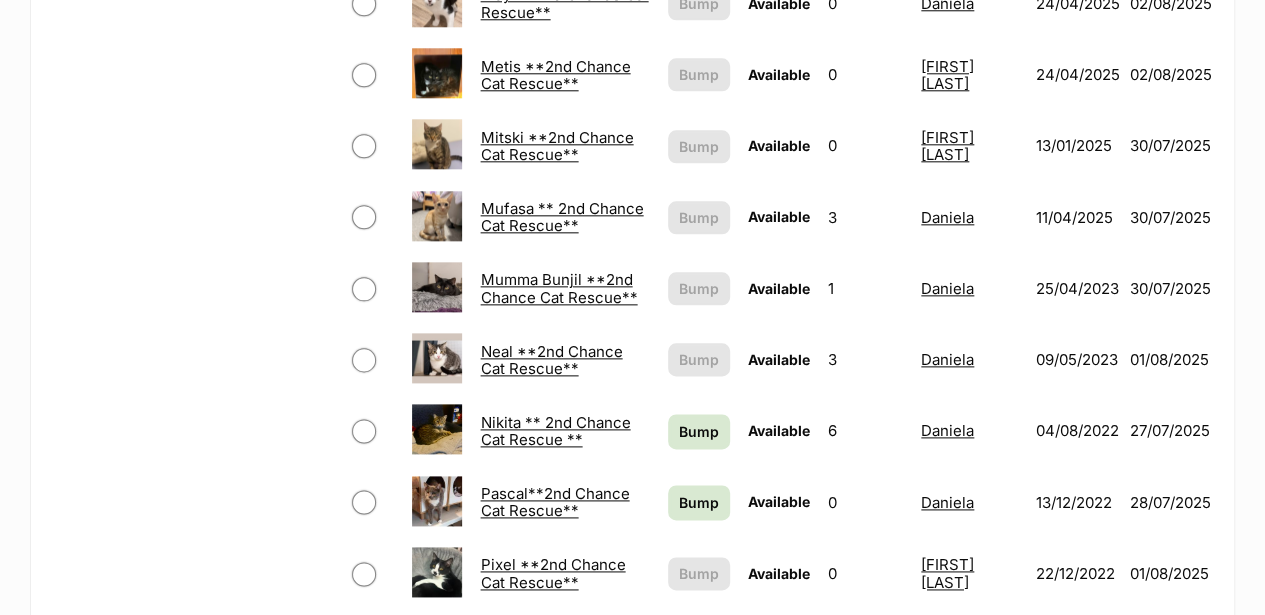 scroll, scrollTop: 1133, scrollLeft: 0, axis: vertical 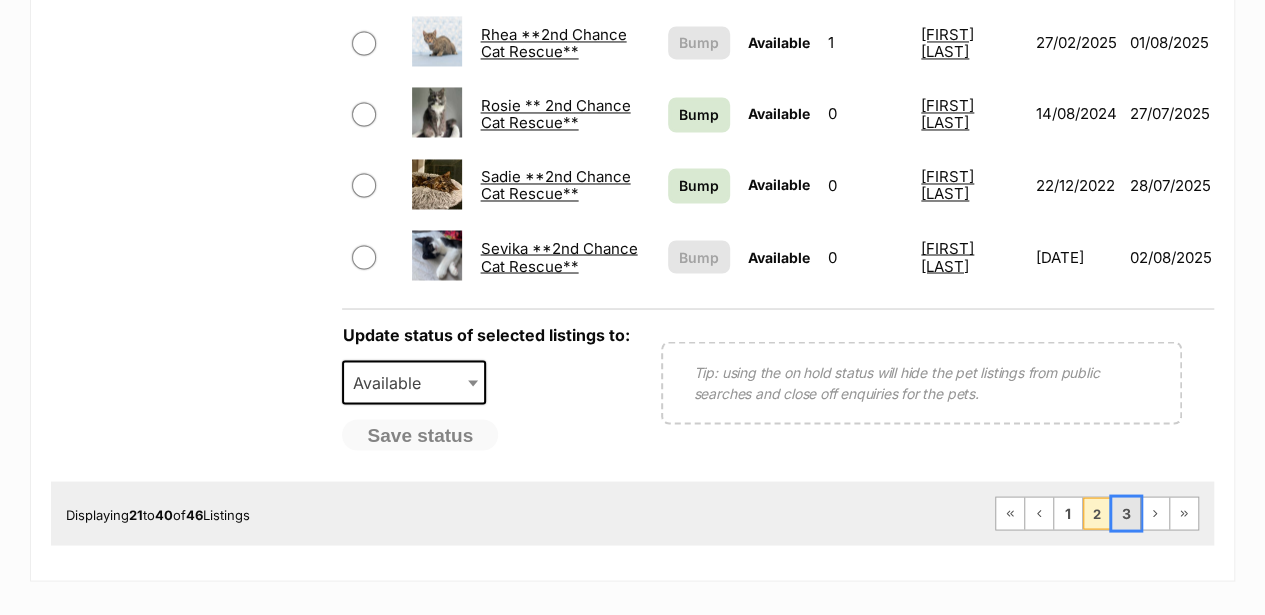 click on "3" at bounding box center (1126, 513) 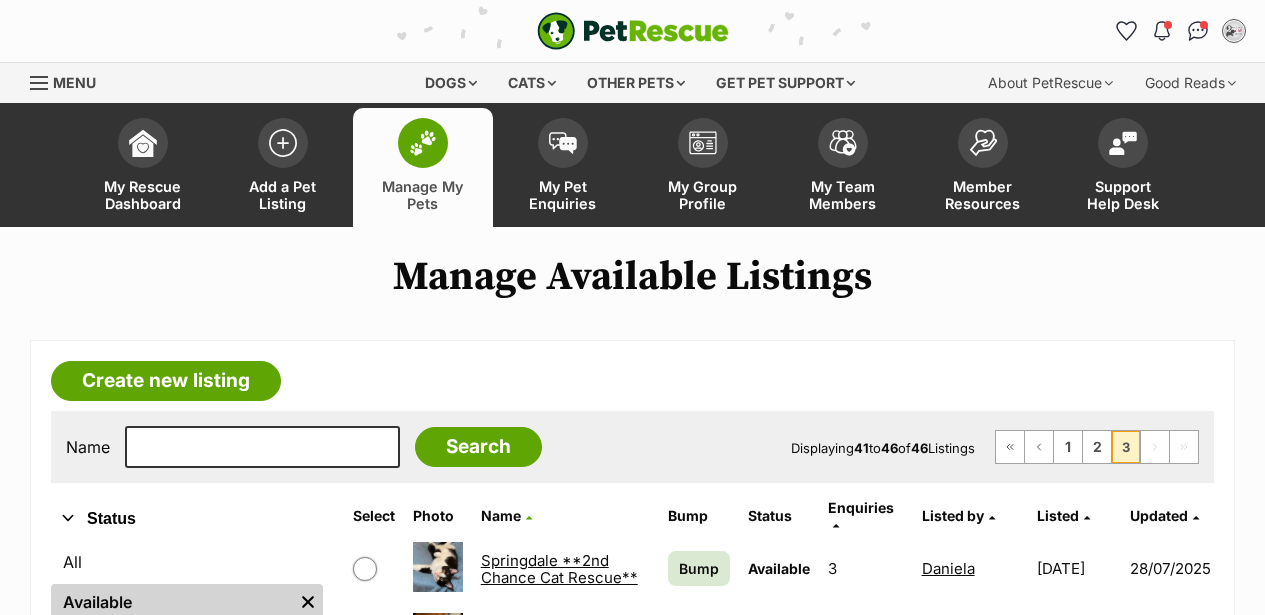 scroll, scrollTop: 266, scrollLeft: 0, axis: vertical 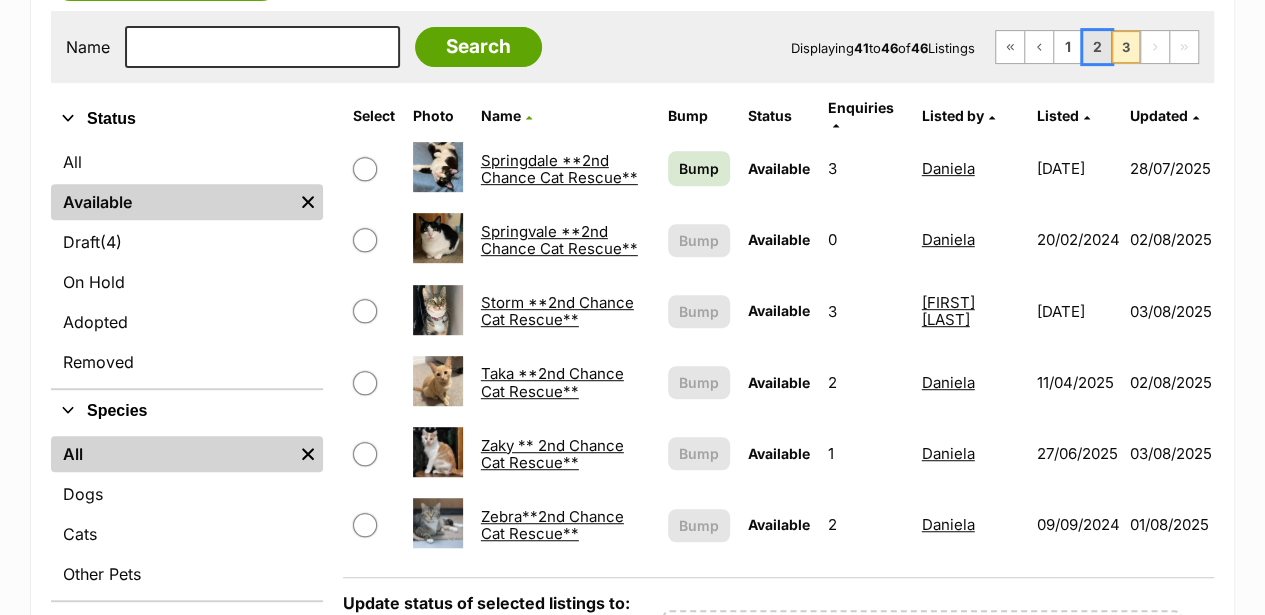 click on "2" at bounding box center (1097, 47) 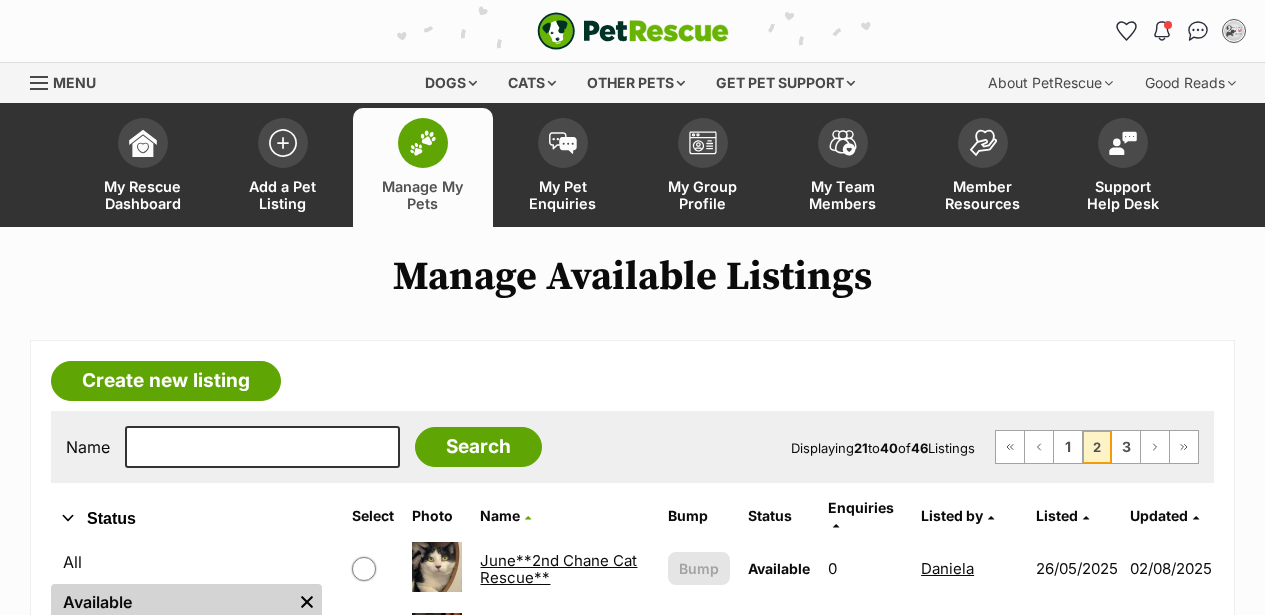 scroll, scrollTop: 533, scrollLeft: 0, axis: vertical 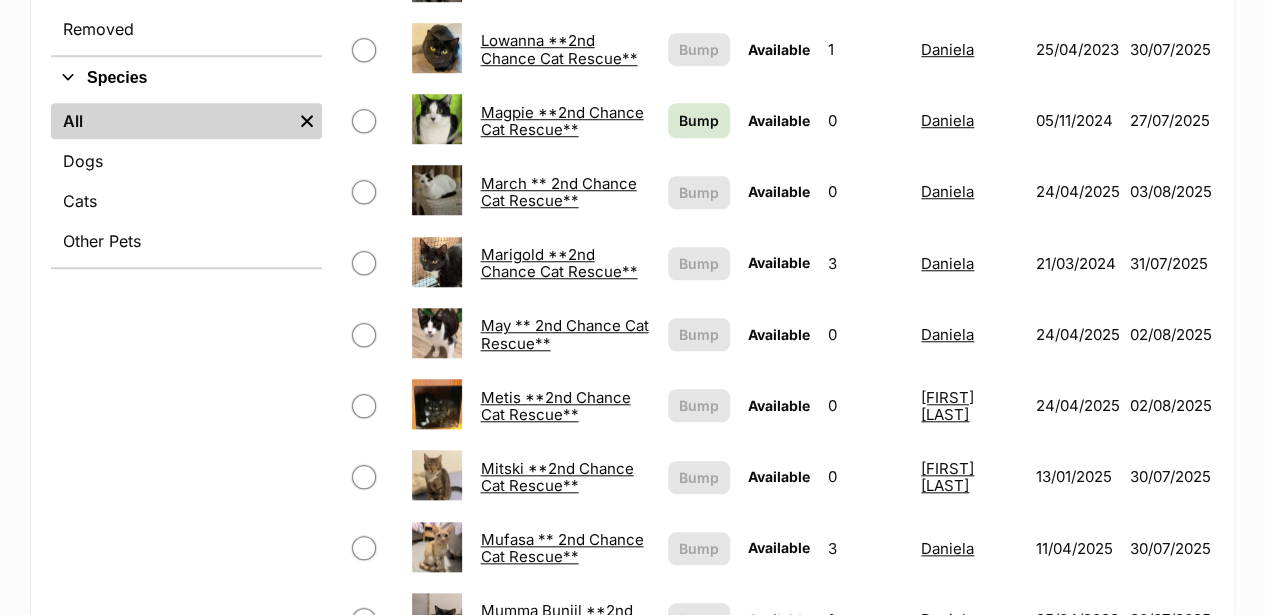 click on "Mufasa ** 2nd Chance Cat Rescue**" at bounding box center (561, 548) 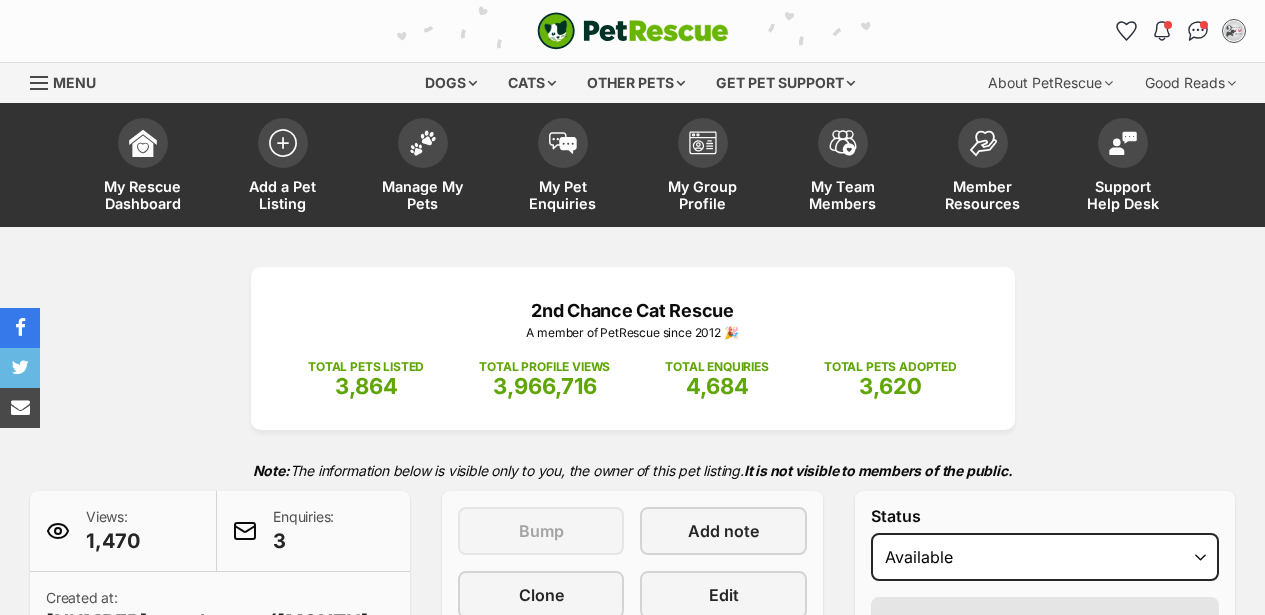 scroll, scrollTop: 266, scrollLeft: 0, axis: vertical 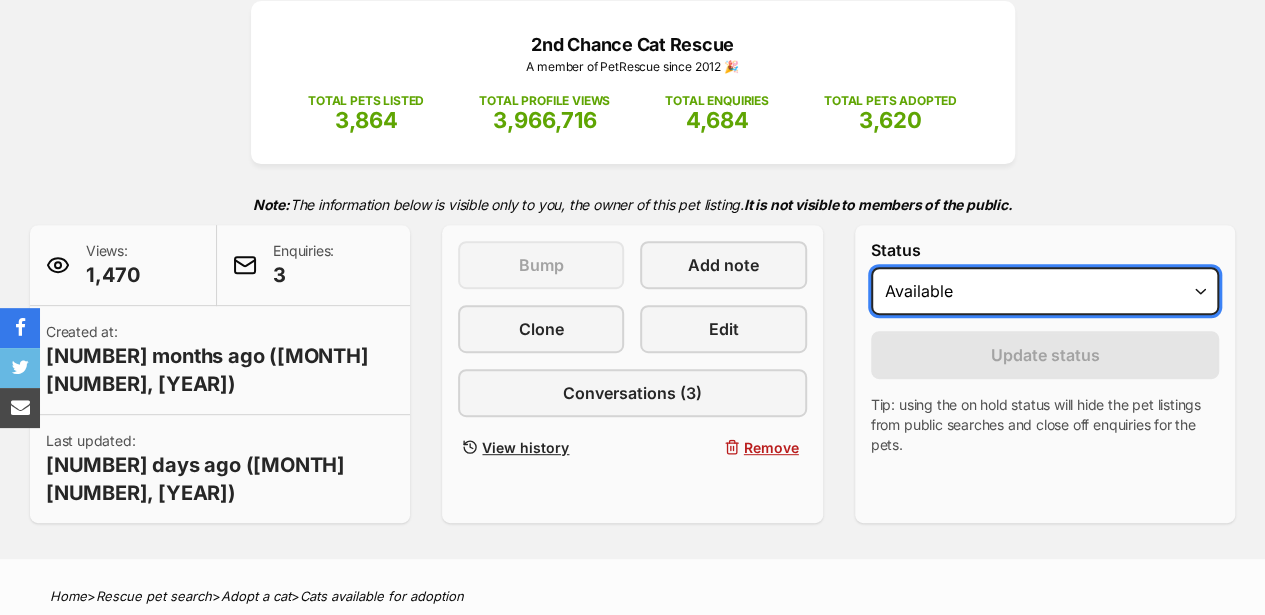 click on "Draft - not available as listing has enquires
Available
On hold
Adopted" at bounding box center [1045, 291] 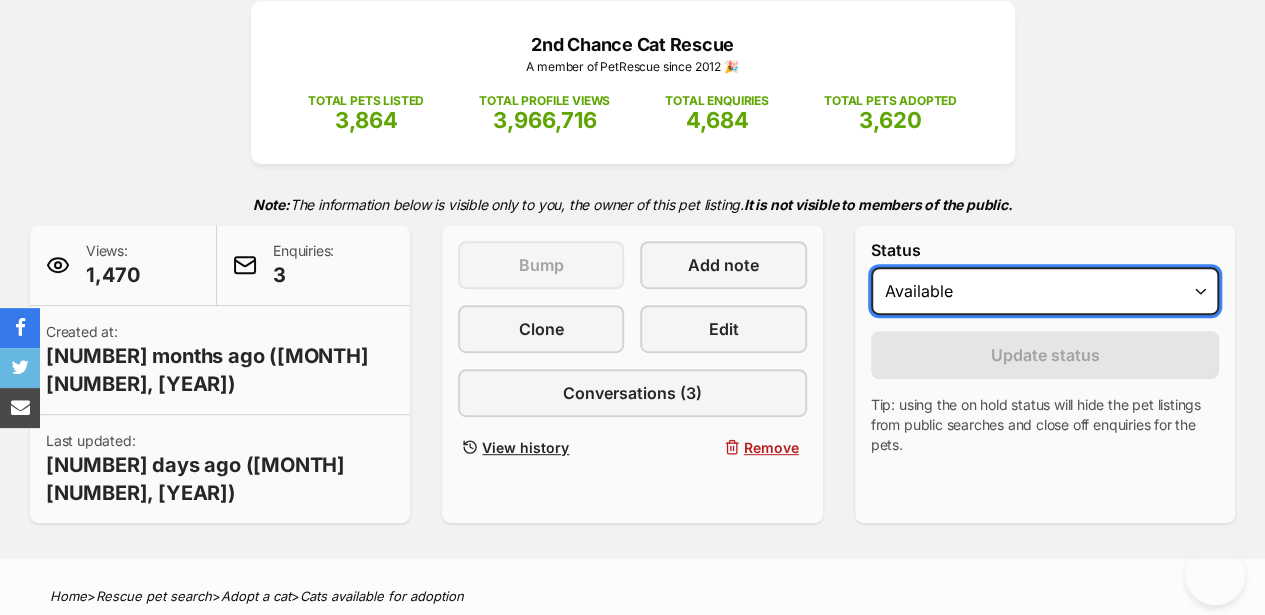 select on "rehomed" 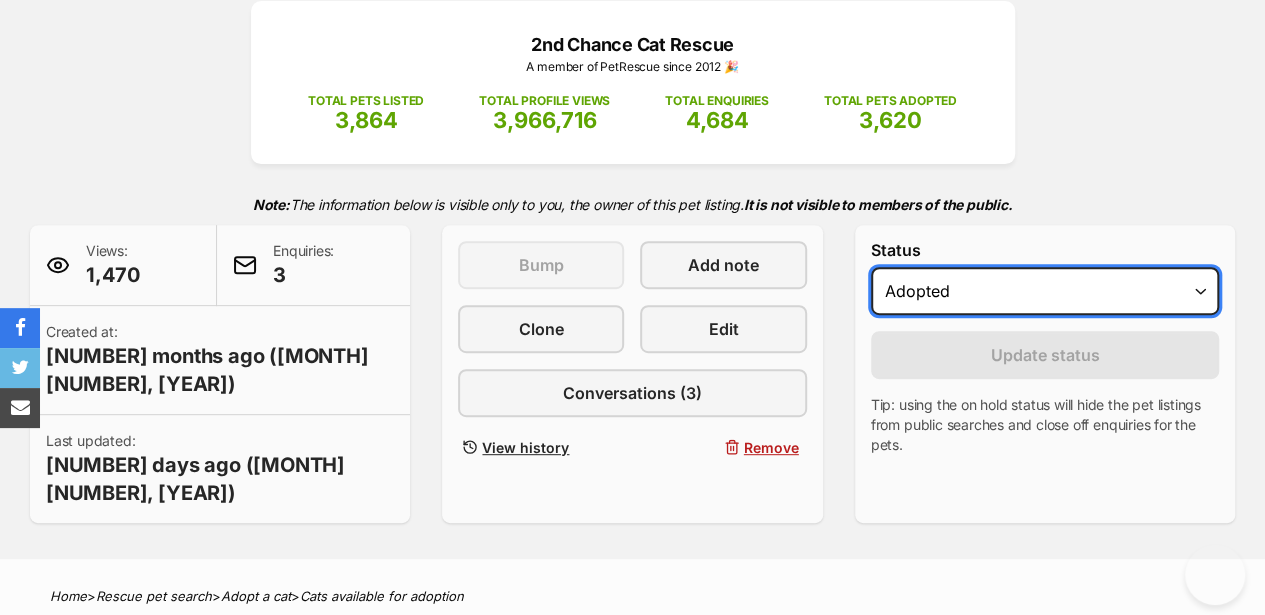 click on "Draft - not available as listing has enquires
Available
On hold
Adopted" at bounding box center (1045, 291) 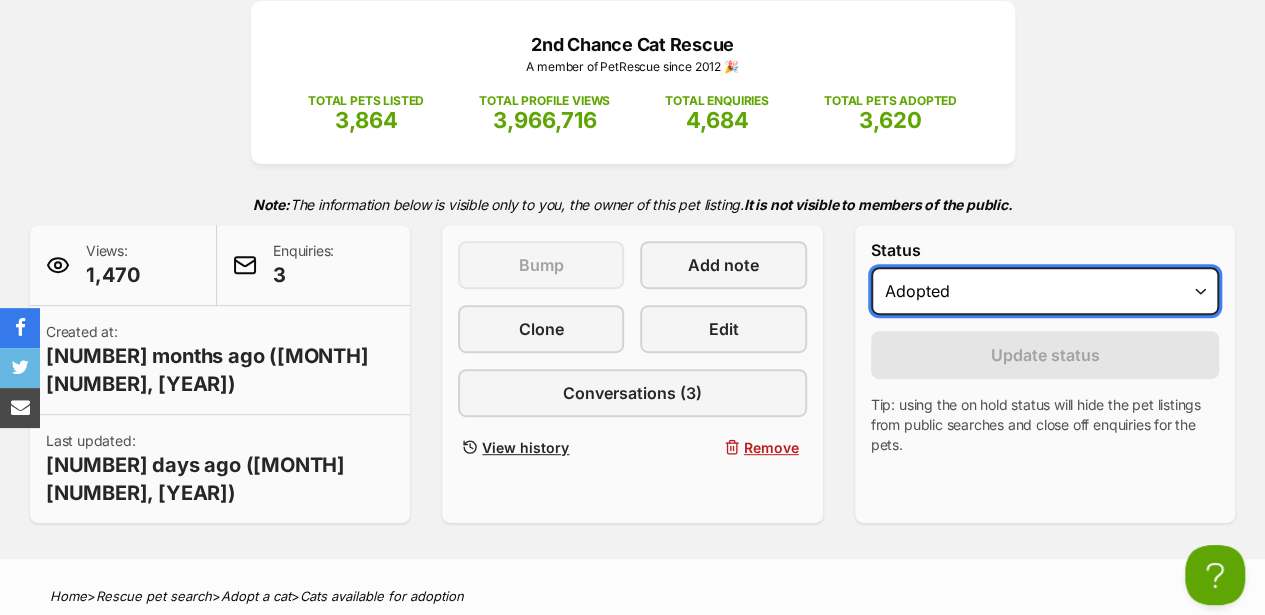 scroll, scrollTop: 0, scrollLeft: 0, axis: both 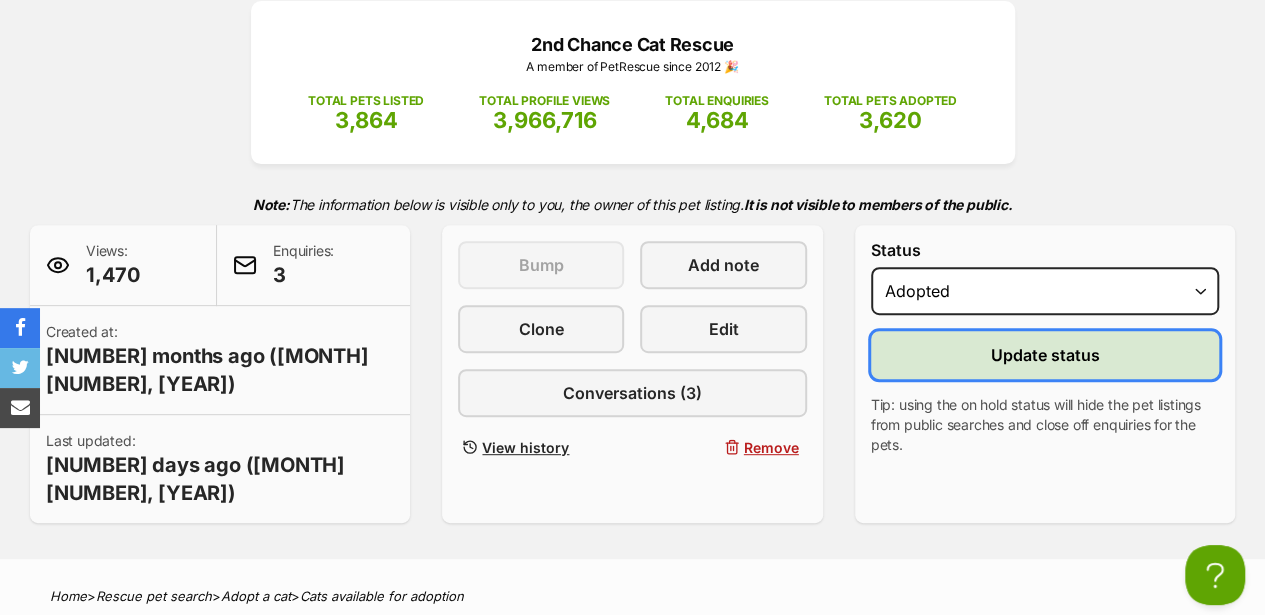 click on "Update status" at bounding box center [1044, 355] 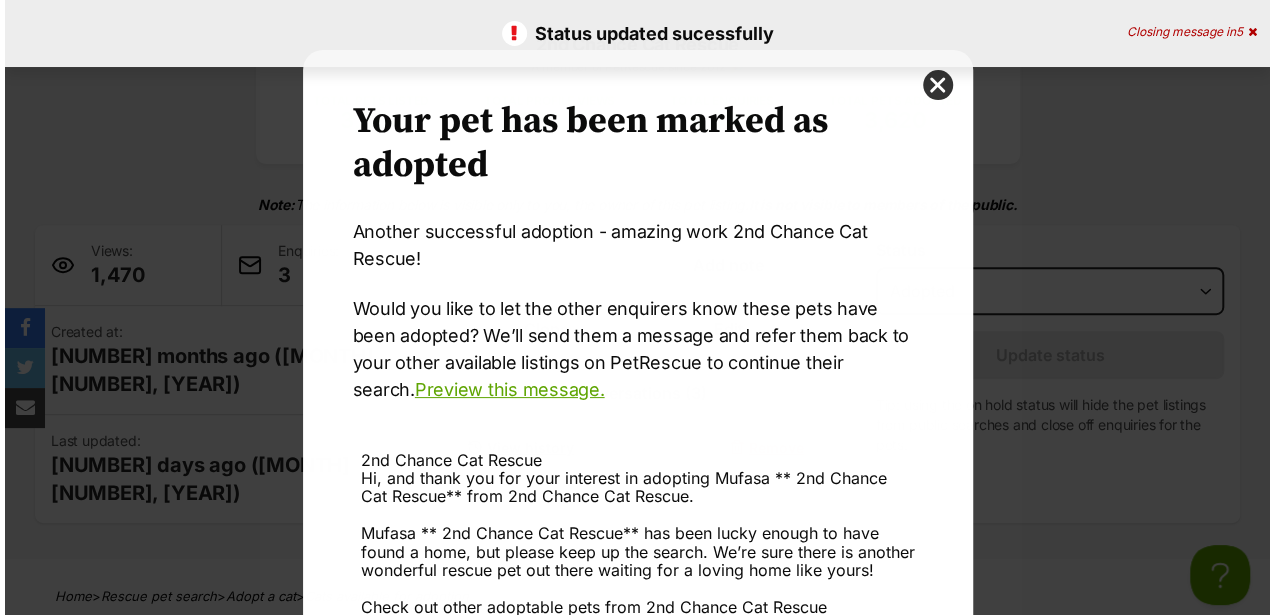scroll, scrollTop: 0, scrollLeft: 0, axis: both 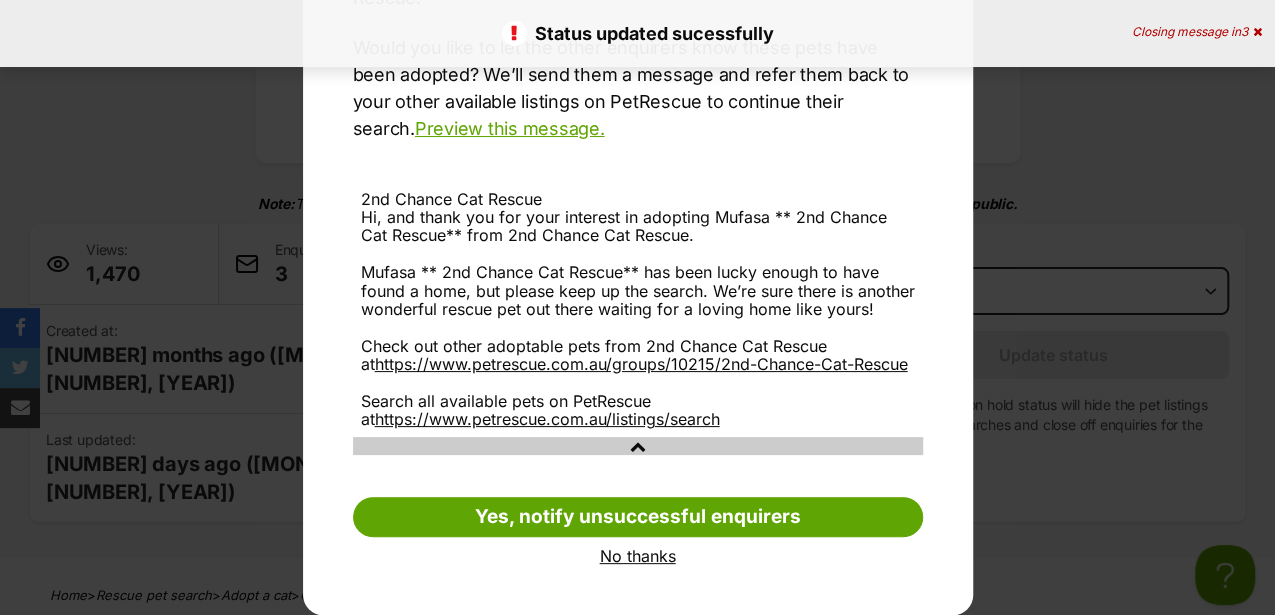 click on "No thanks" at bounding box center (638, 556) 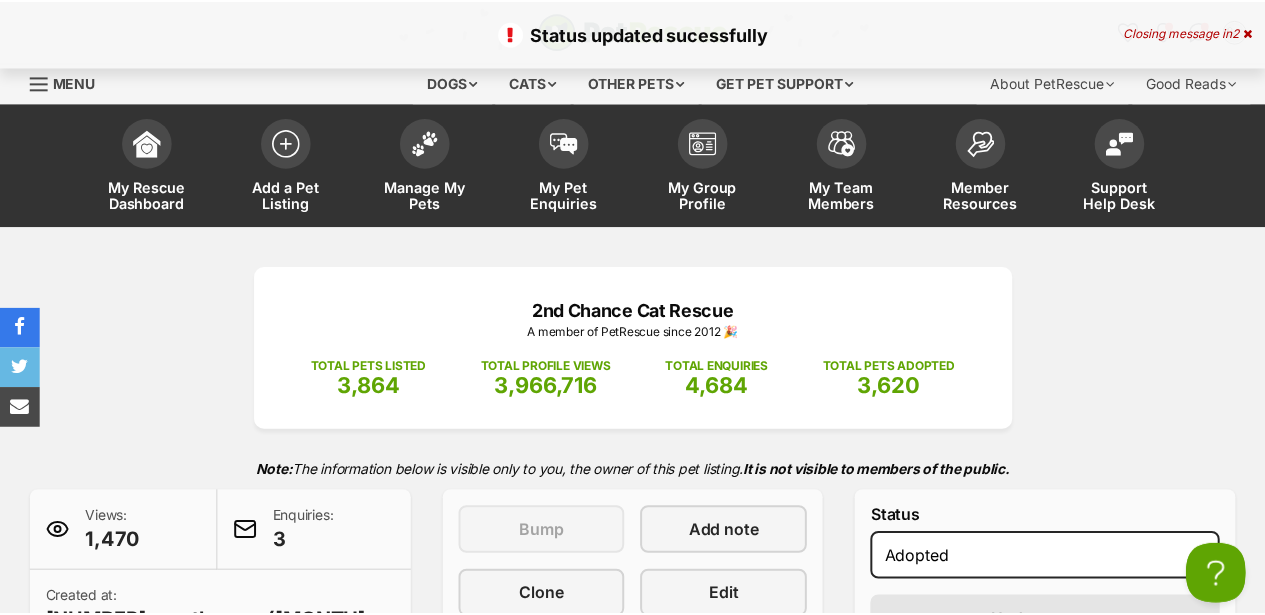scroll, scrollTop: 266, scrollLeft: 0, axis: vertical 